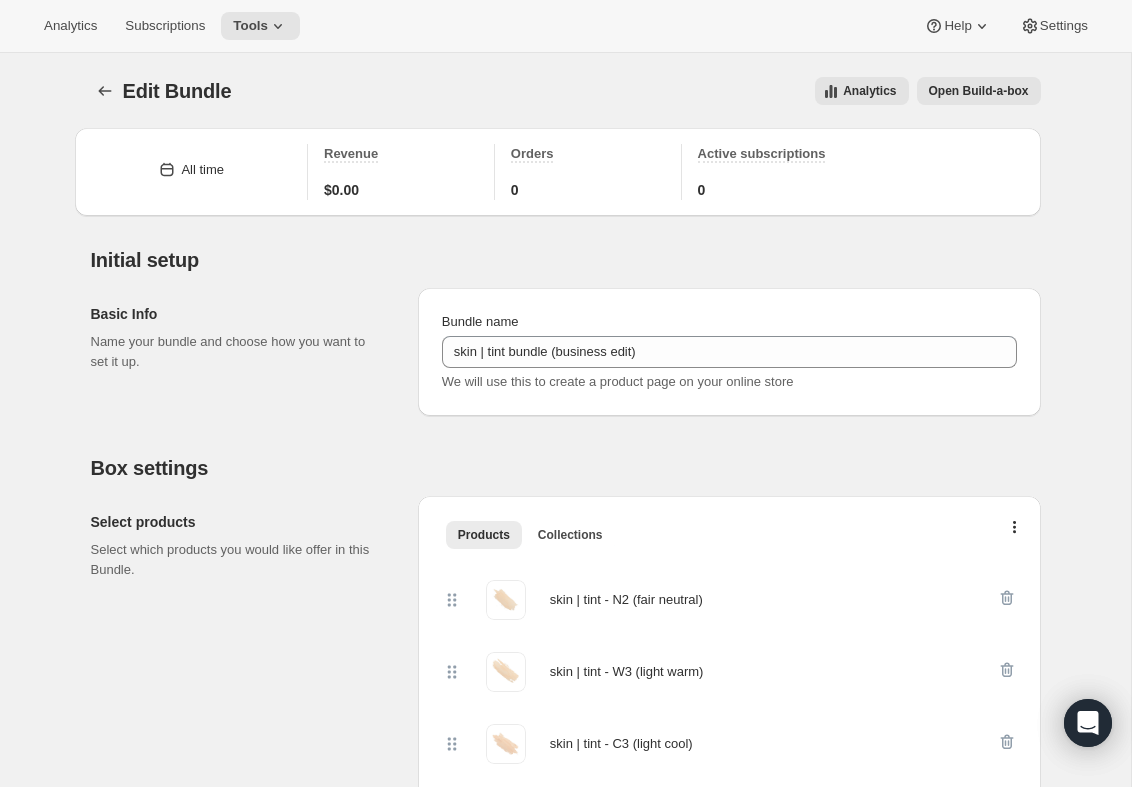 scroll, scrollTop: 2025, scrollLeft: 0, axis: vertical 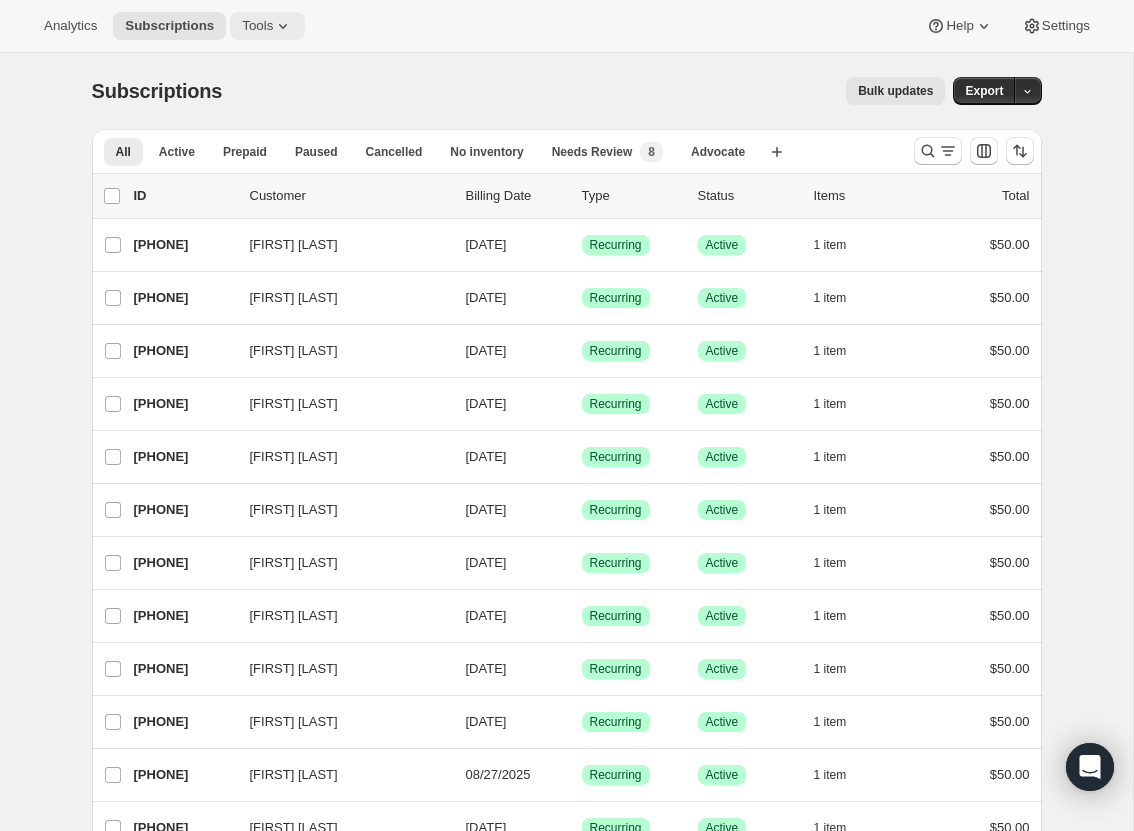click on "Tools" at bounding box center (257, 26) 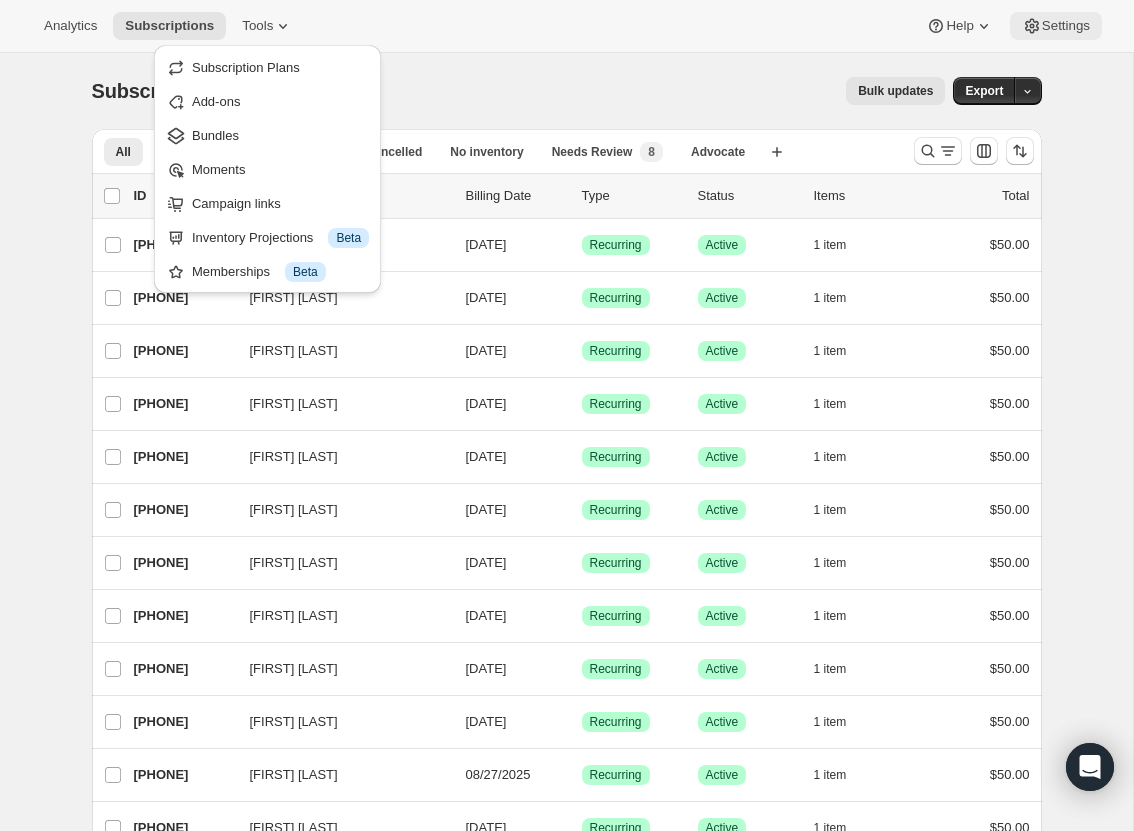 click on "Settings" at bounding box center [1066, 26] 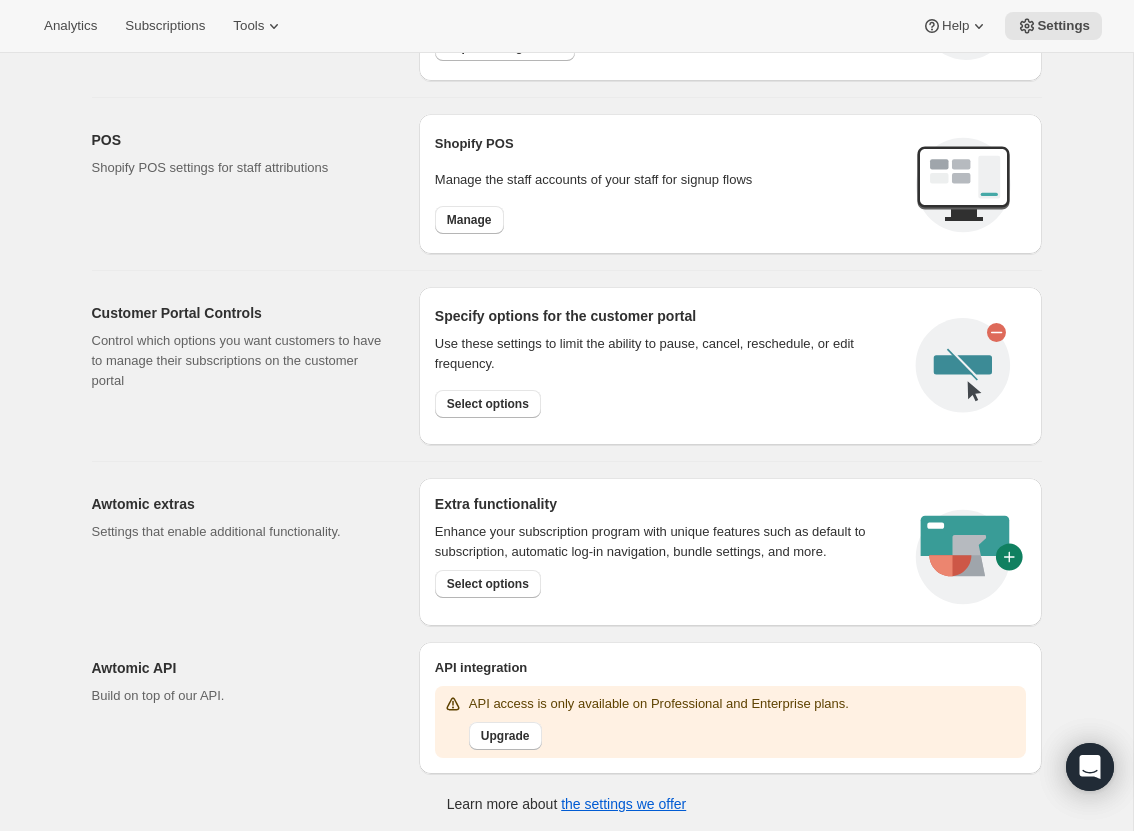 scroll, scrollTop: 750, scrollLeft: 0, axis: vertical 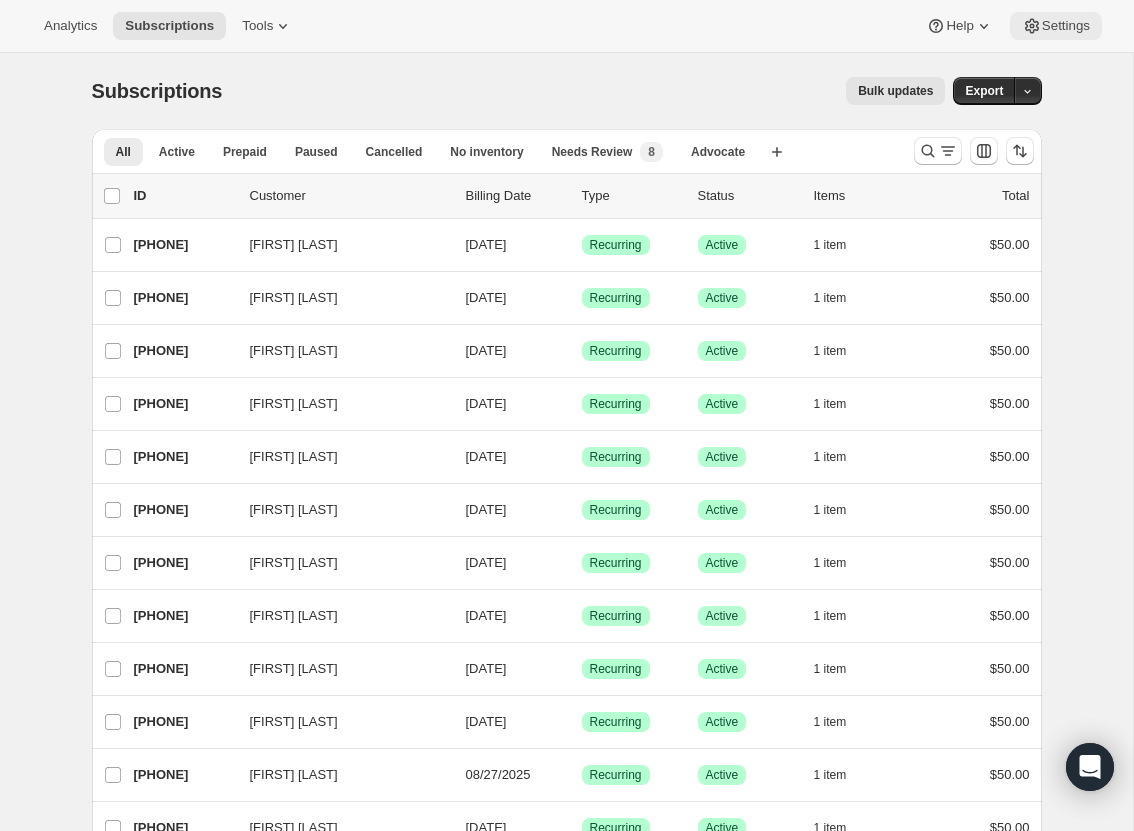 click on "Settings" at bounding box center (1056, 26) 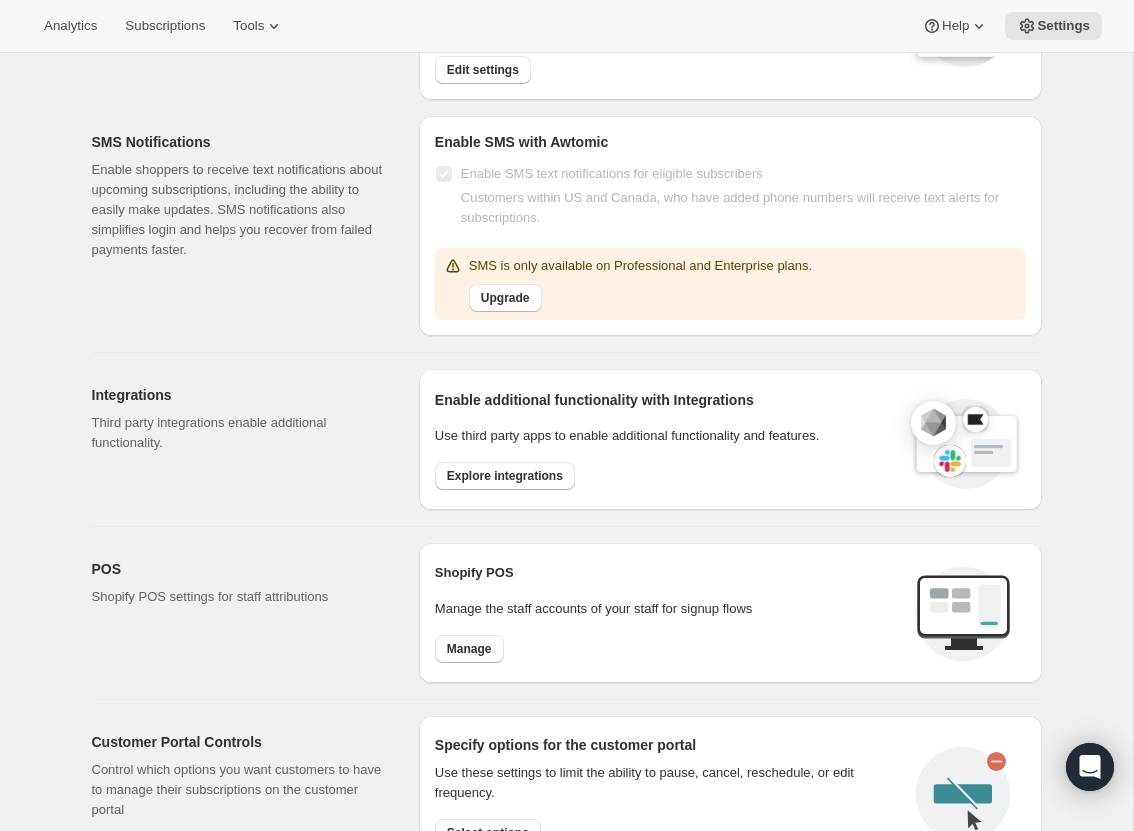scroll, scrollTop: 348, scrollLeft: 0, axis: vertical 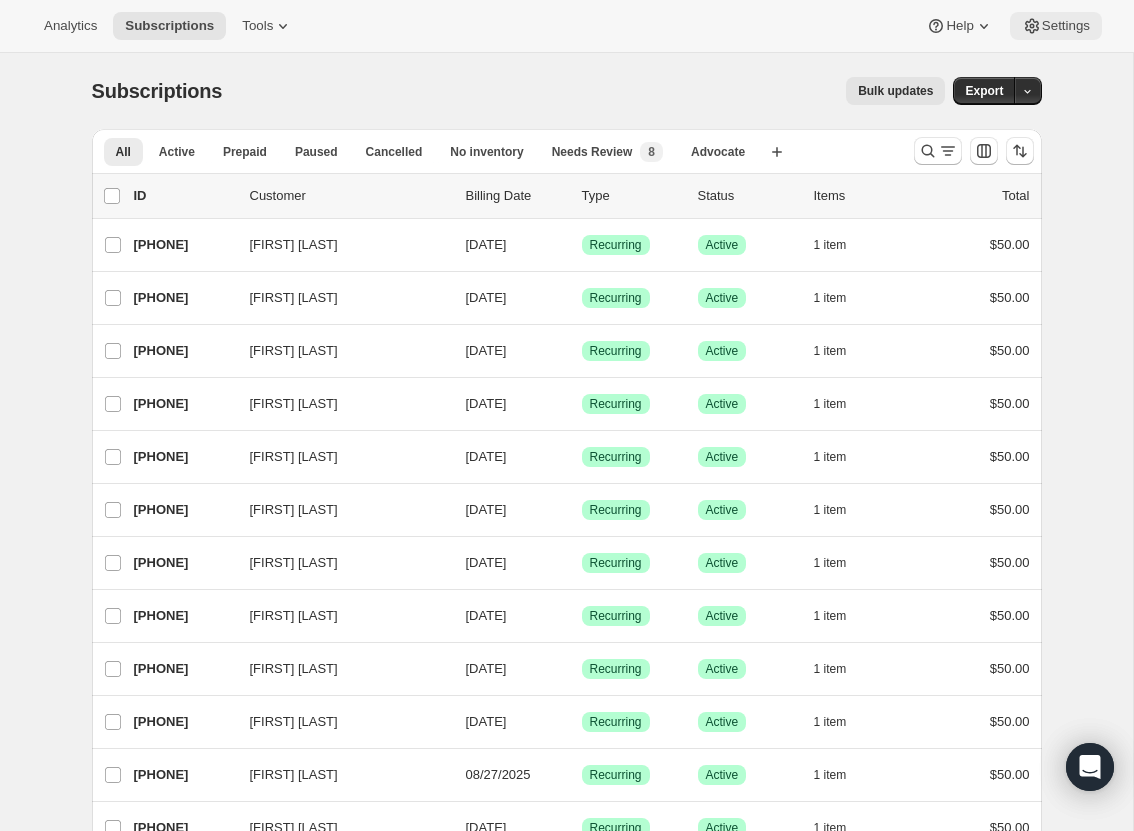 click on "Settings" at bounding box center [1066, 26] 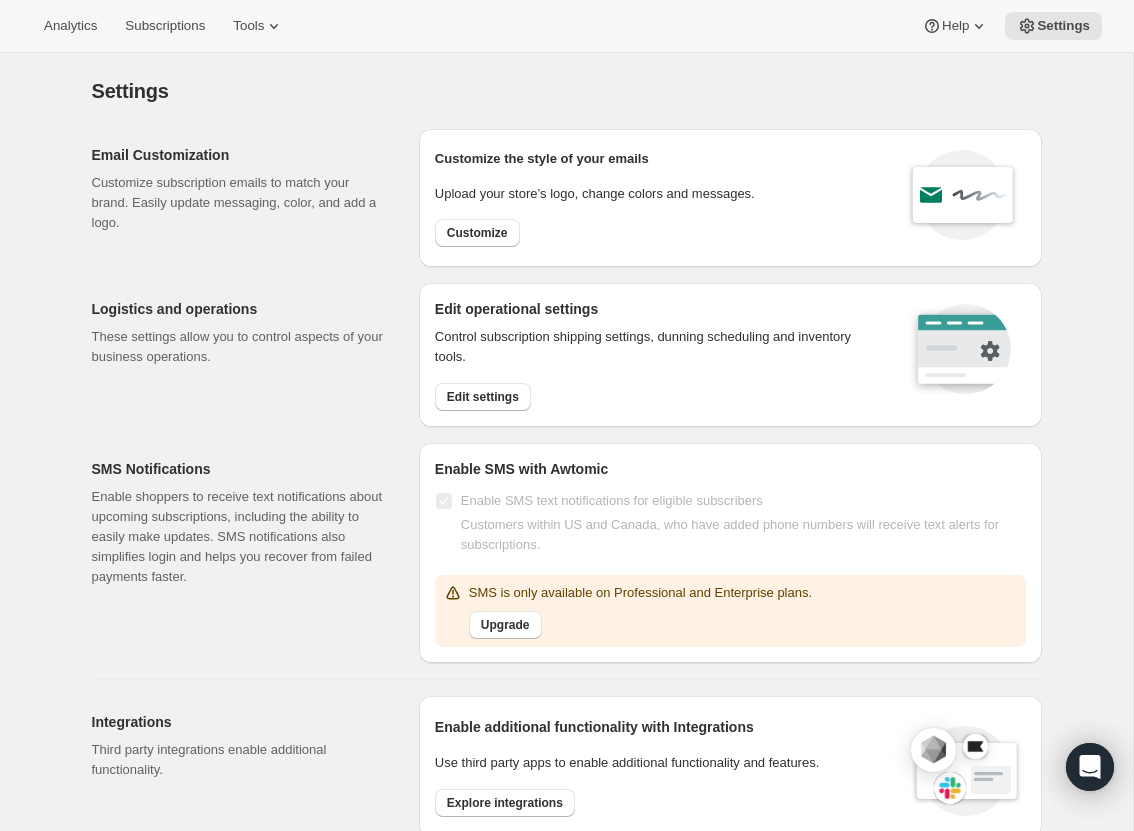 click on "Customize the style of your emails Upload your store’s logo, change colors and messages. Customize" at bounding box center [595, 198] 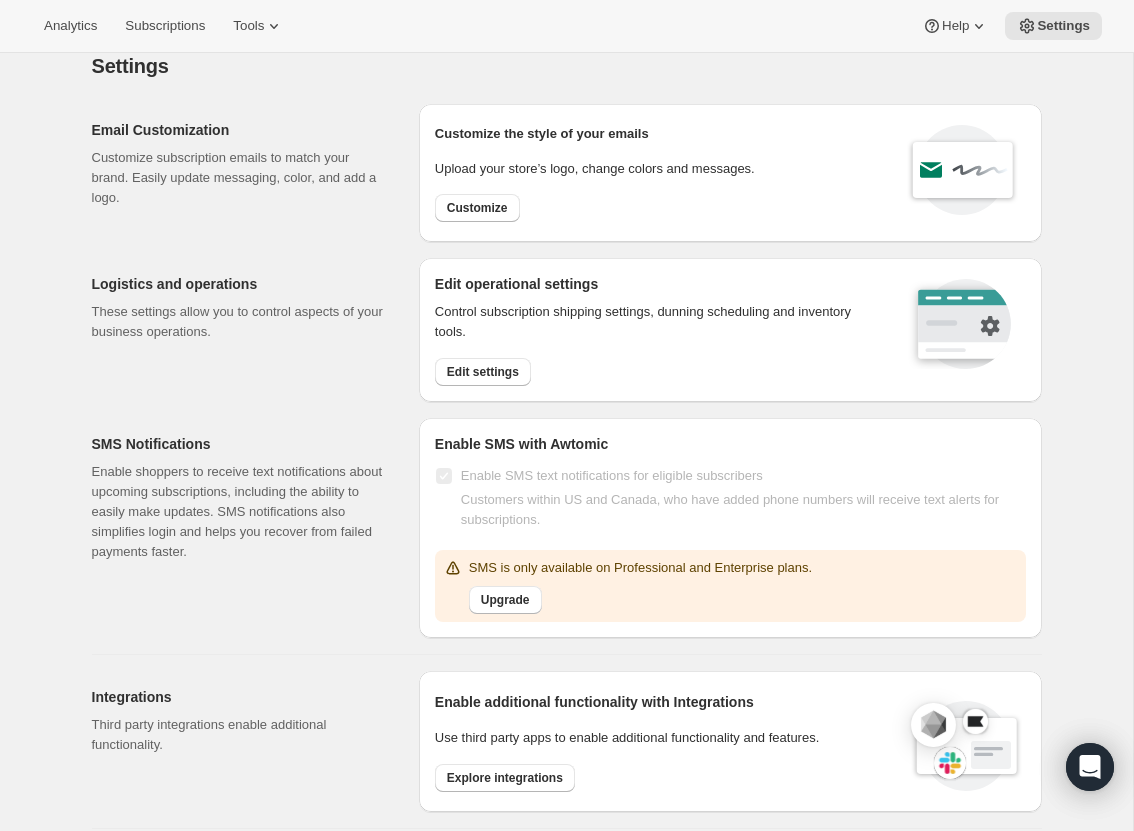 scroll, scrollTop: 10, scrollLeft: 0, axis: vertical 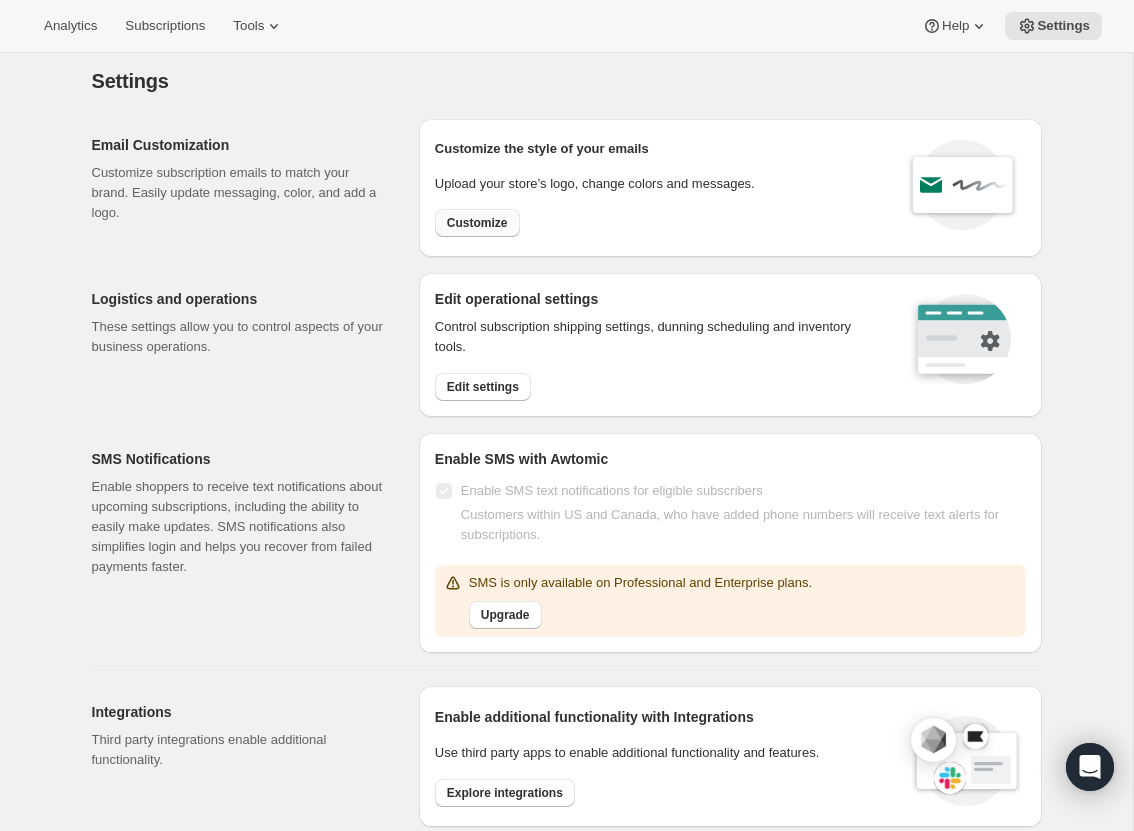 click on "Customize" at bounding box center (477, 223) 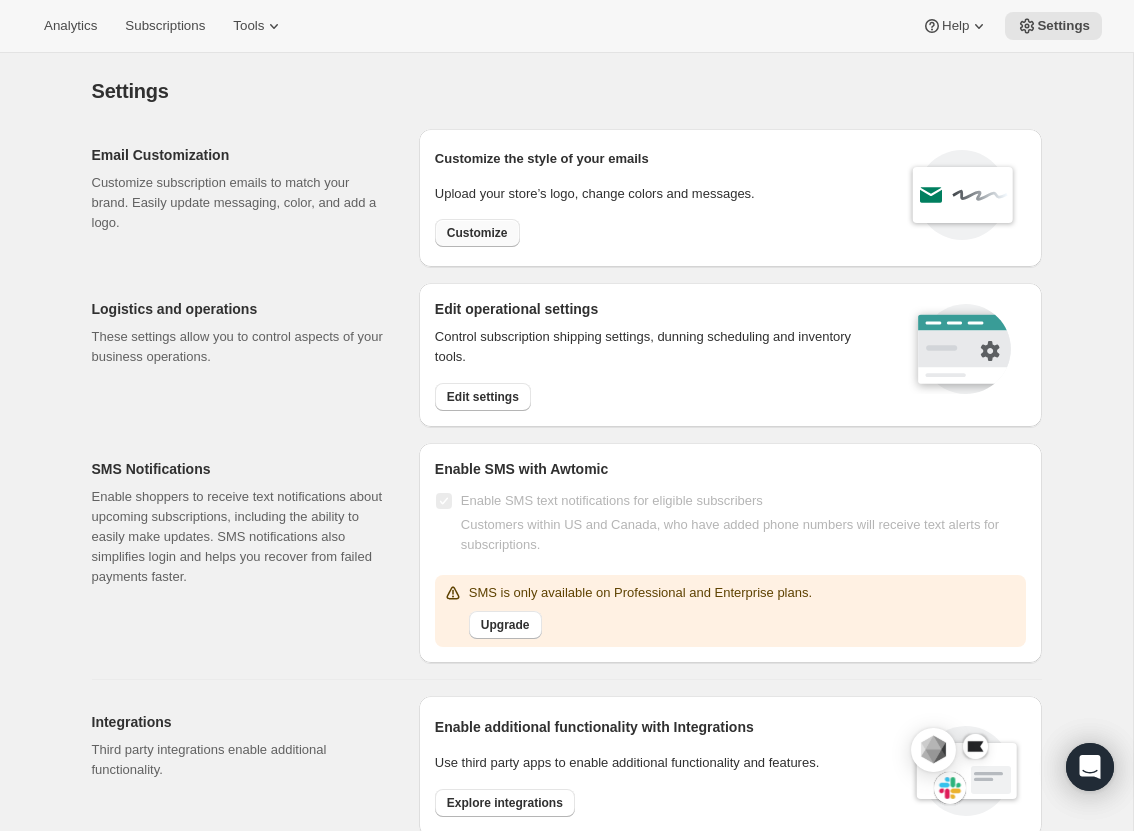select on "subscriptionMessage" 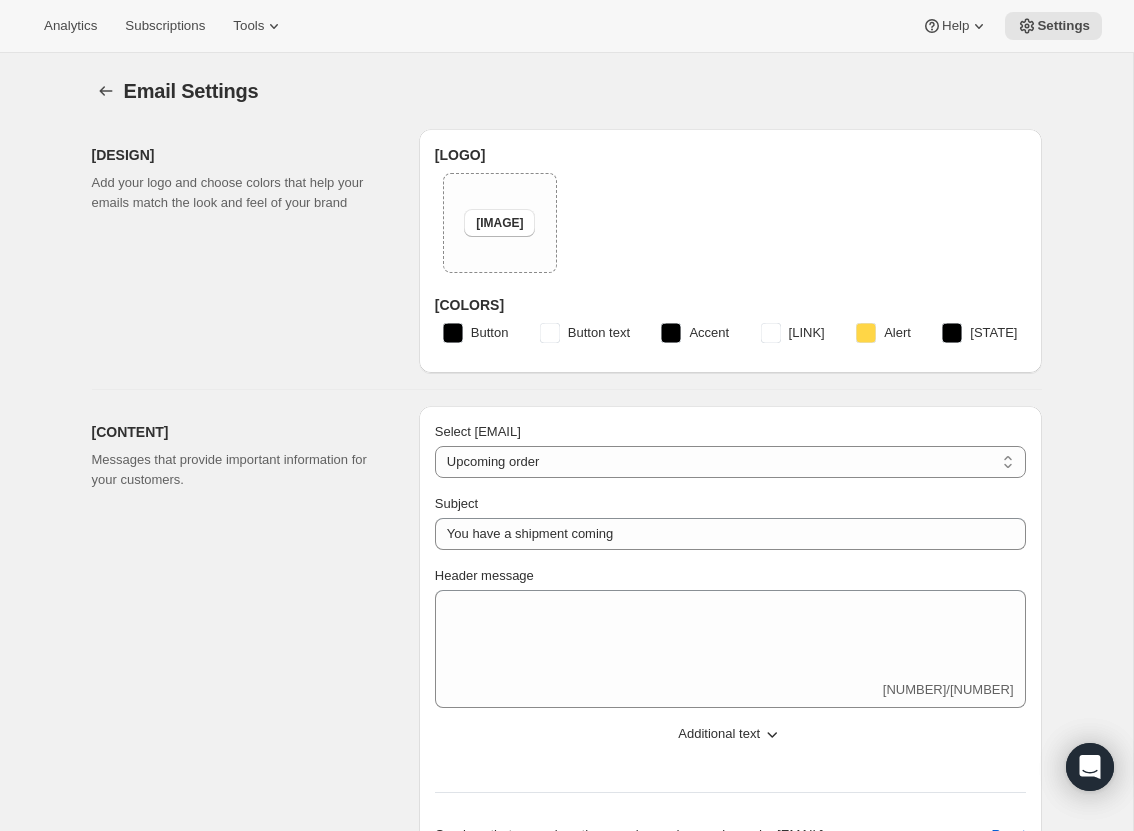 type on "[BRAND]" 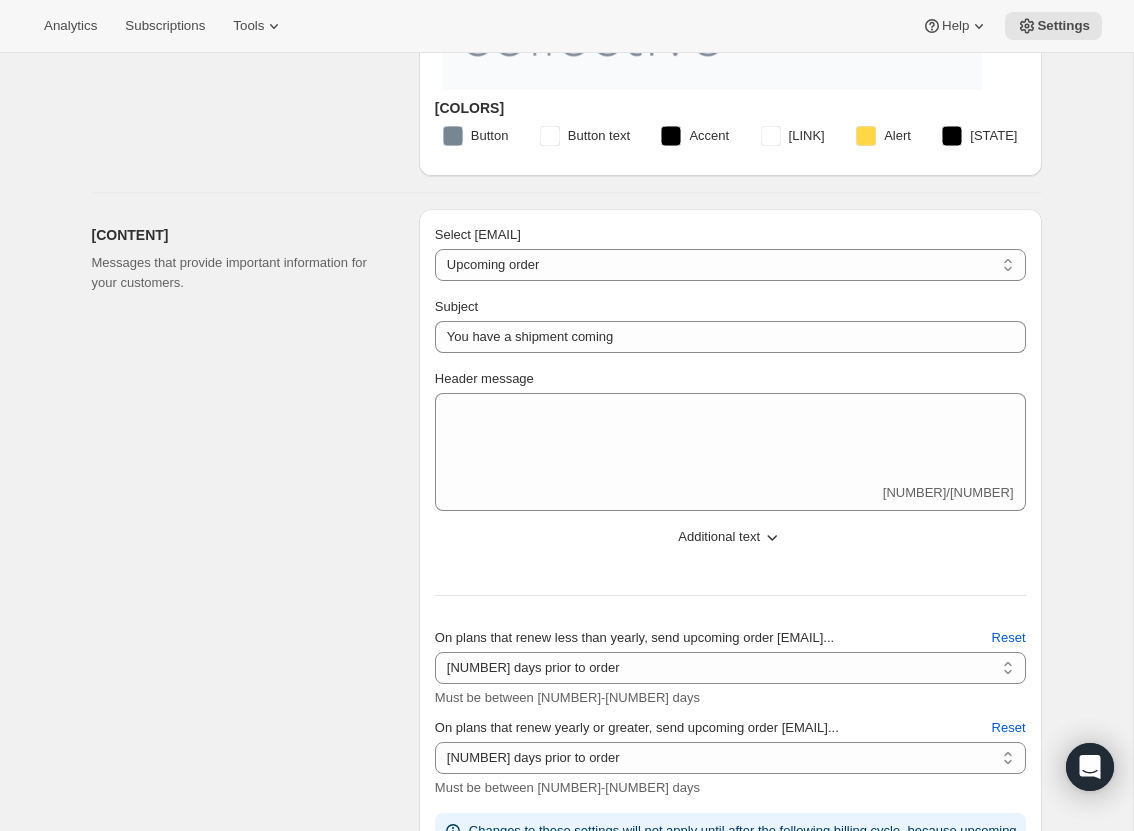 scroll, scrollTop: 324, scrollLeft: 0, axis: vertical 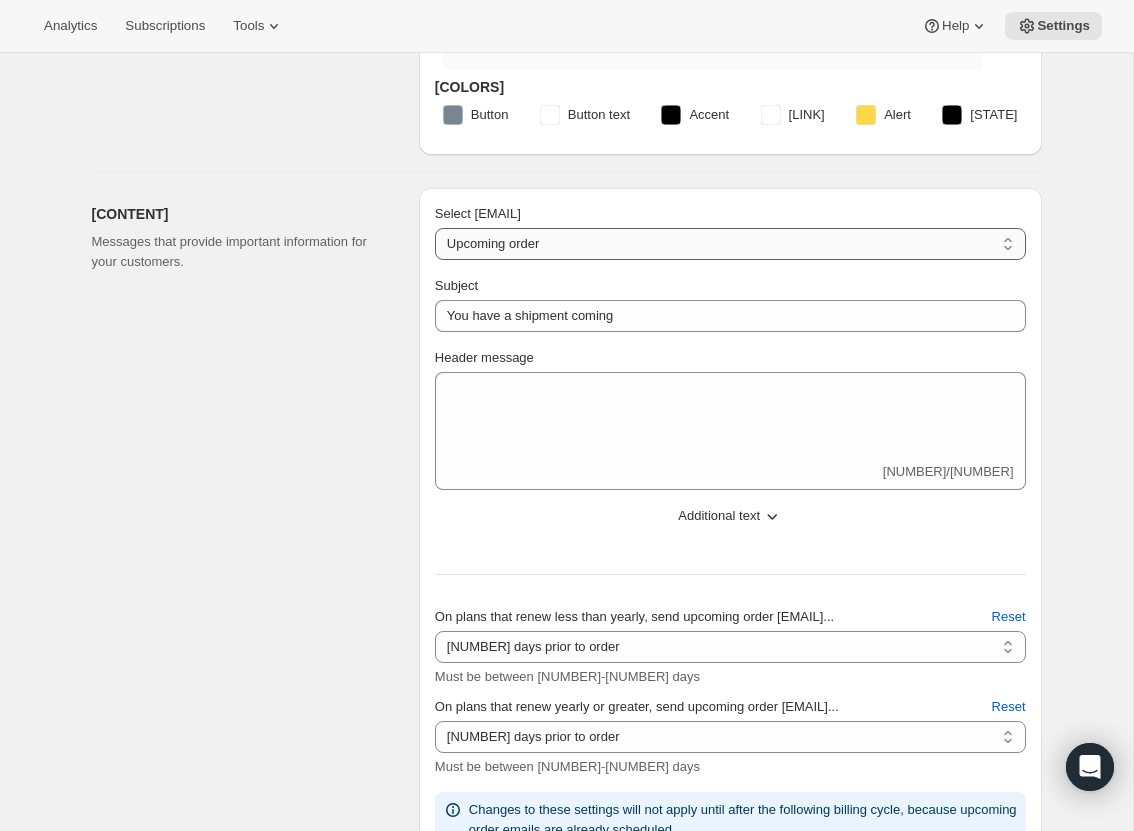 click on "New subscription Upcoming order Failed payment Delayed subscription (inventory sold-out) Subscription updated Subscription paused Subscription cancelled Subscription reactivated Gift message" at bounding box center (730, 244) 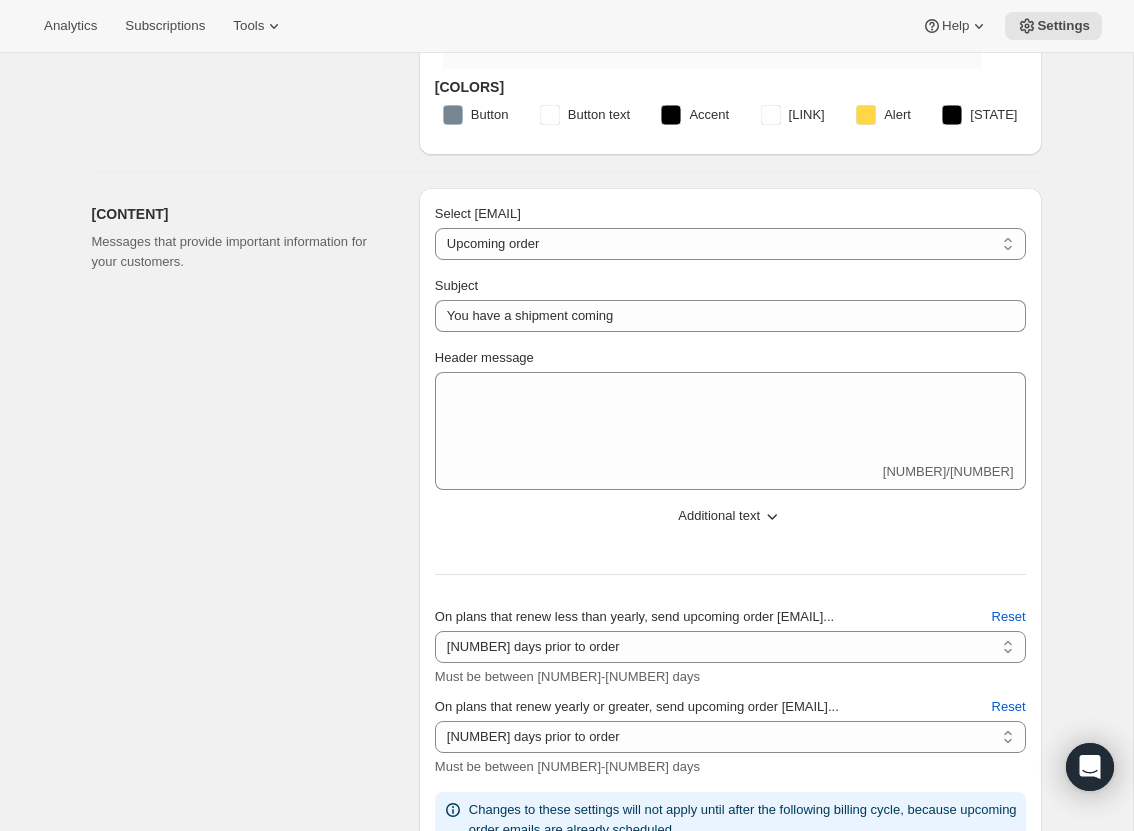 click on "Content Messages that provide important information for your customers." at bounding box center [247, 526] 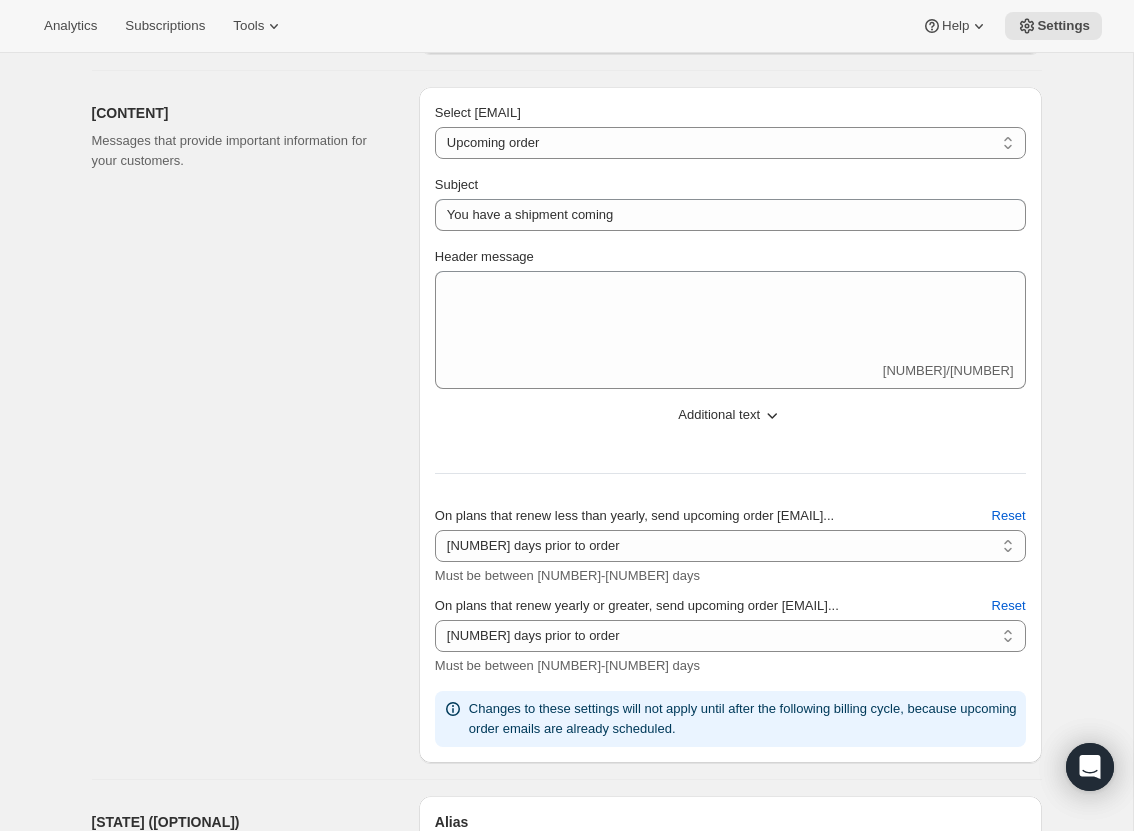 scroll, scrollTop: 426, scrollLeft: 0, axis: vertical 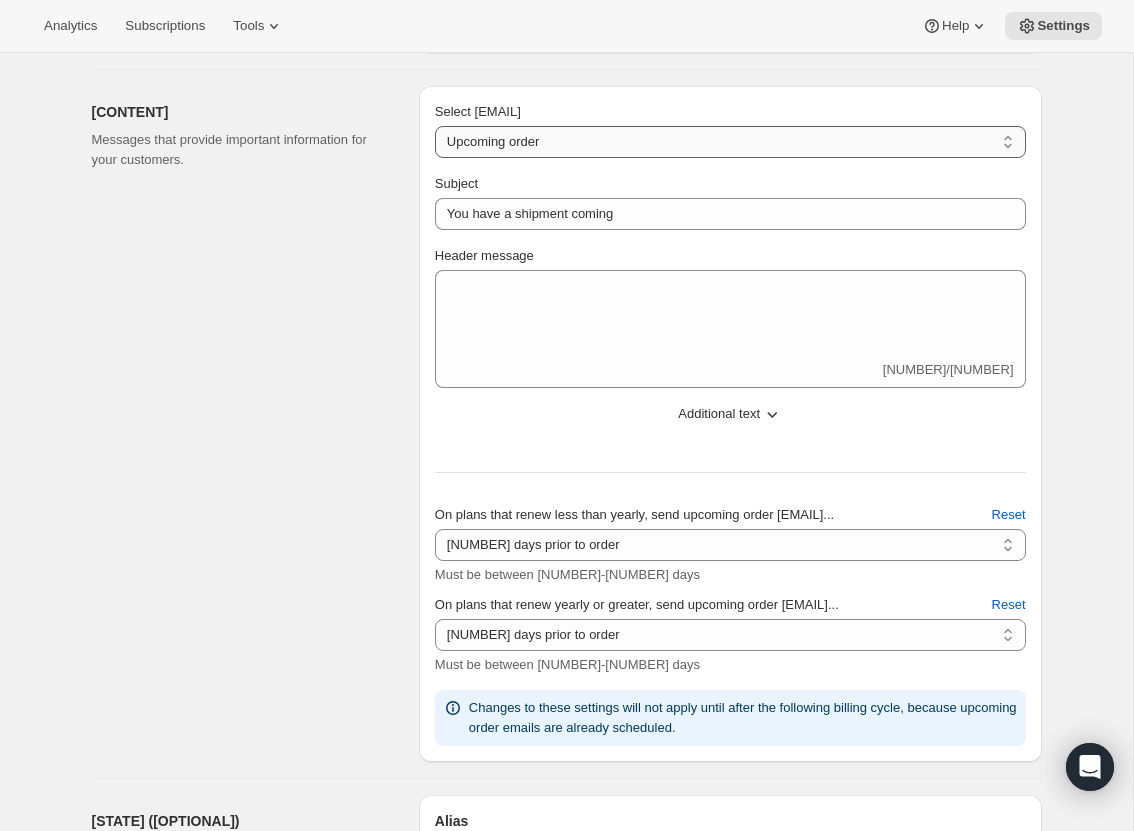 click on "New subscription Upcoming order Failed payment Delayed subscription (inventory sold-out) Subscription updated Subscription paused Subscription cancelled Subscription reactivated Gift message" at bounding box center [730, 142] 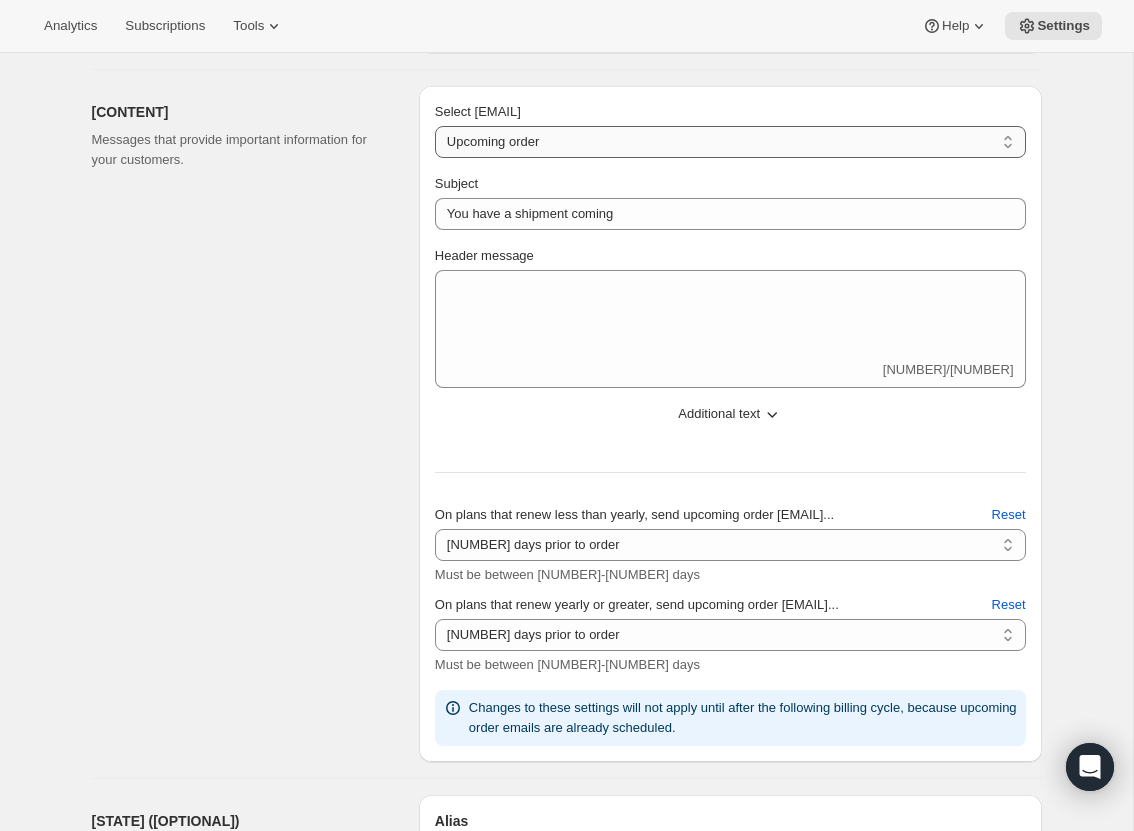 select on "welcomeMessage" 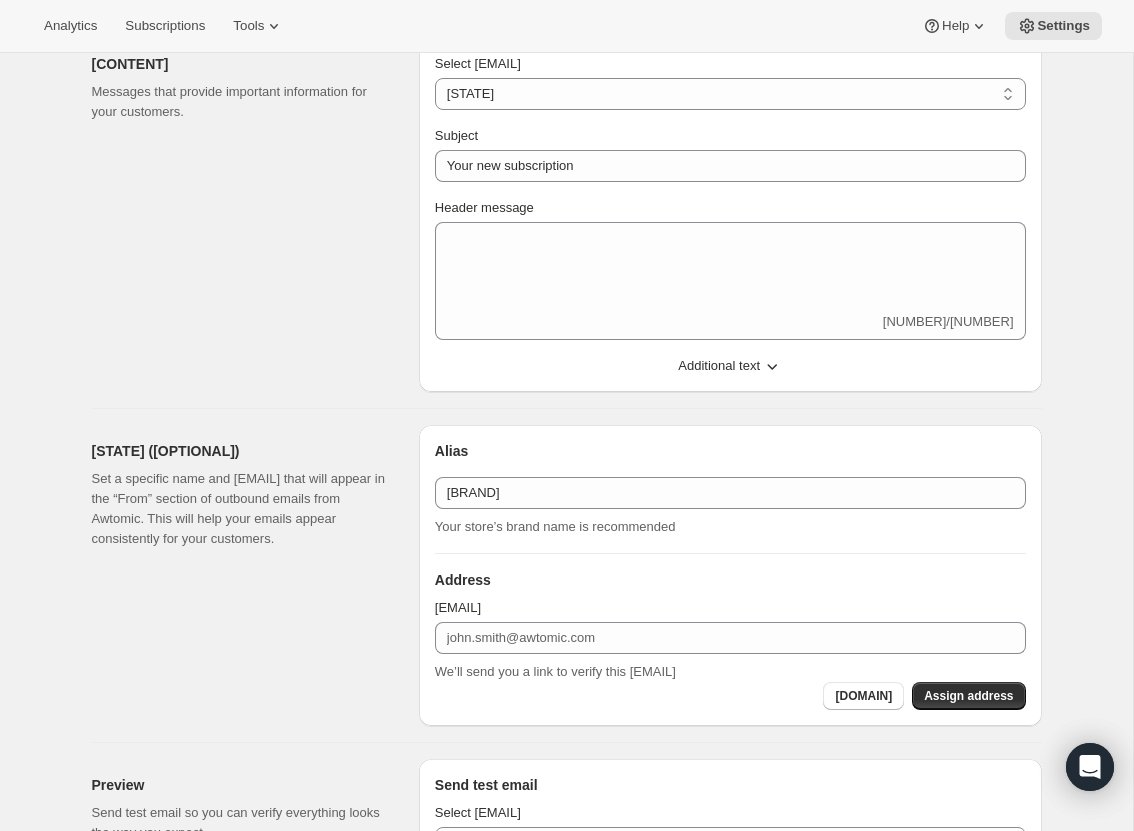 scroll, scrollTop: 444, scrollLeft: 0, axis: vertical 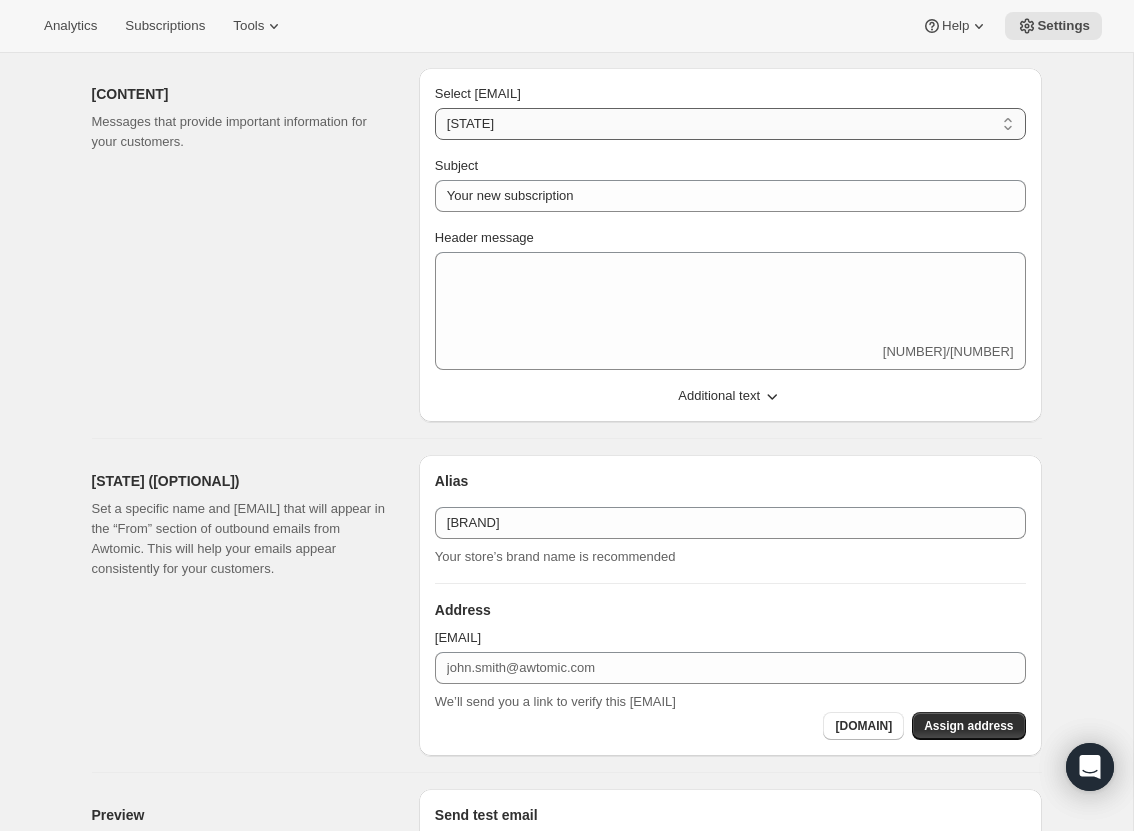click on "New subscription Upcoming order Failed payment Delayed subscription (inventory sold-out) Subscription updated Subscription paused Subscription cancelled Subscription reactivated Gift message" at bounding box center [730, 124] 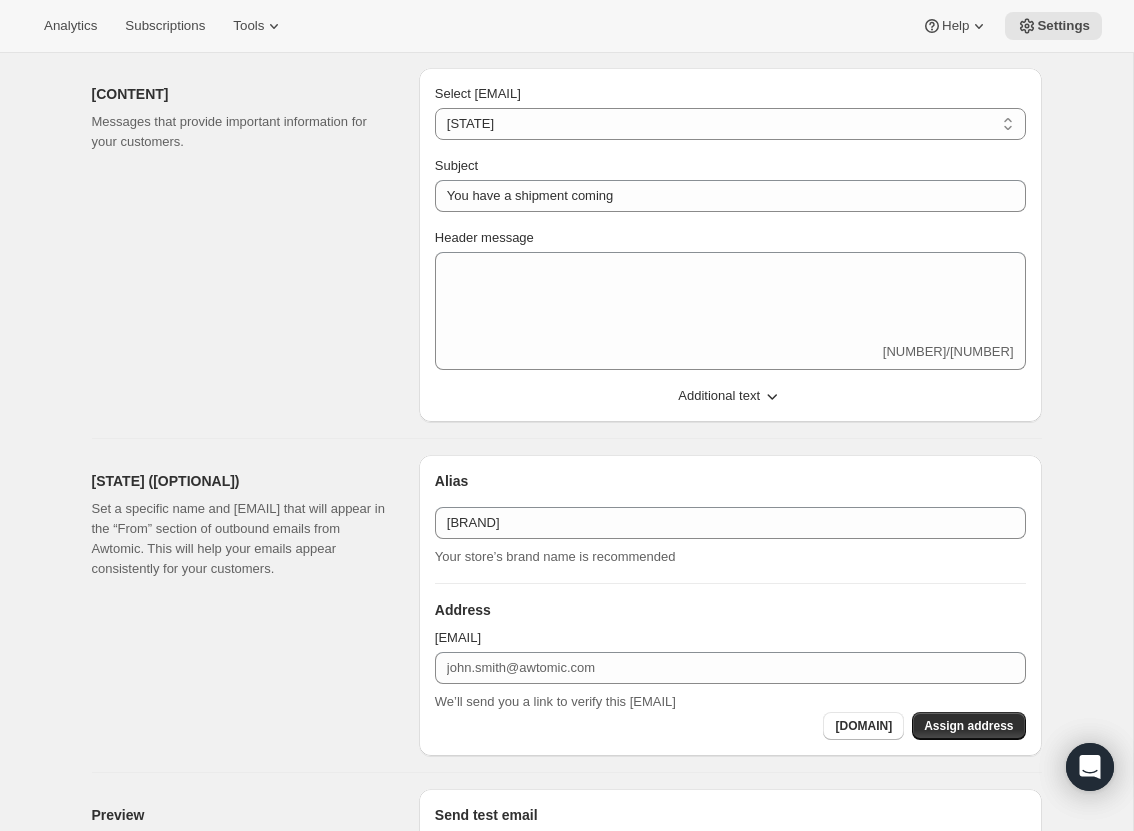 select on "5" 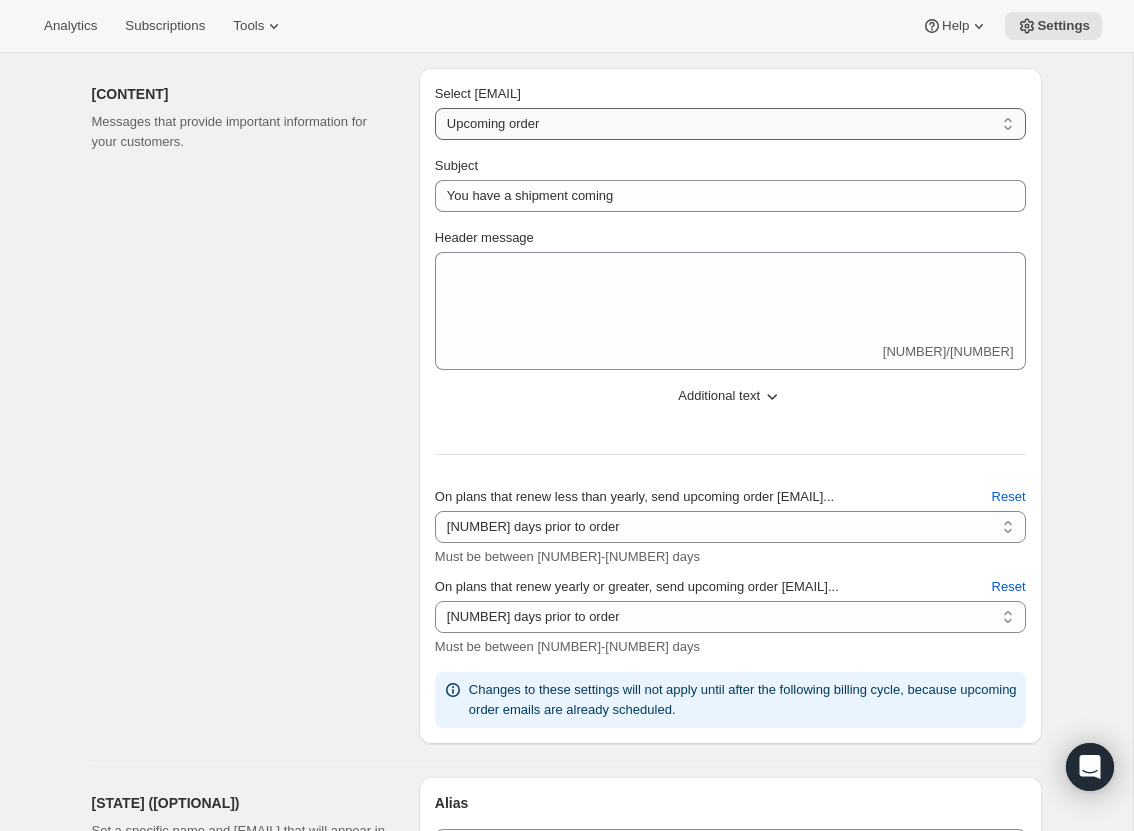 click on "New subscription Upcoming order Failed payment Delayed subscription (inventory sold-out) Subscription updated Subscription paused Subscription cancelled Subscription reactivated Gift message" at bounding box center [730, 124] 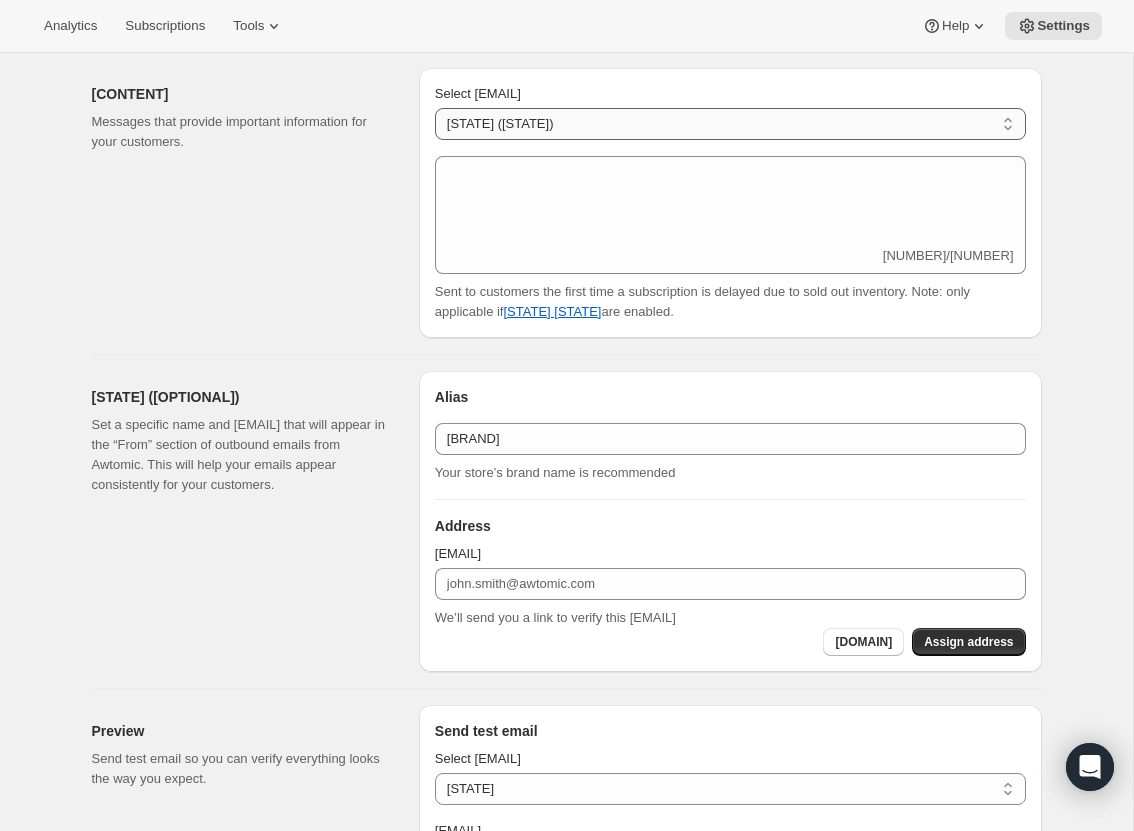 click on "New subscription Upcoming order Failed payment Delayed subscription (inventory sold-out) Subscription updated Subscription paused Subscription cancelled Subscription reactivated Gift message" at bounding box center (730, 124) 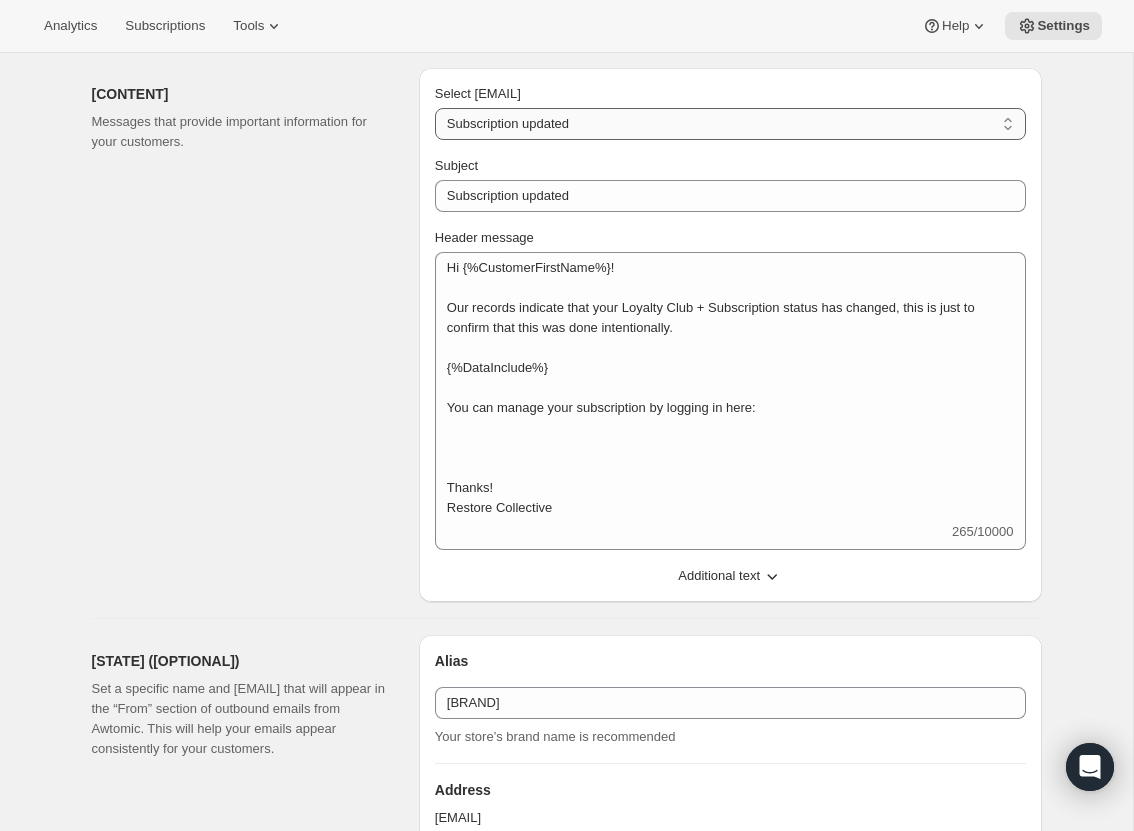 click on "New subscription Upcoming order Failed payment Delayed subscription (inventory sold-out) Subscription updated Subscription paused Subscription cancelled Subscription reactivated Gift message" at bounding box center [730, 124] 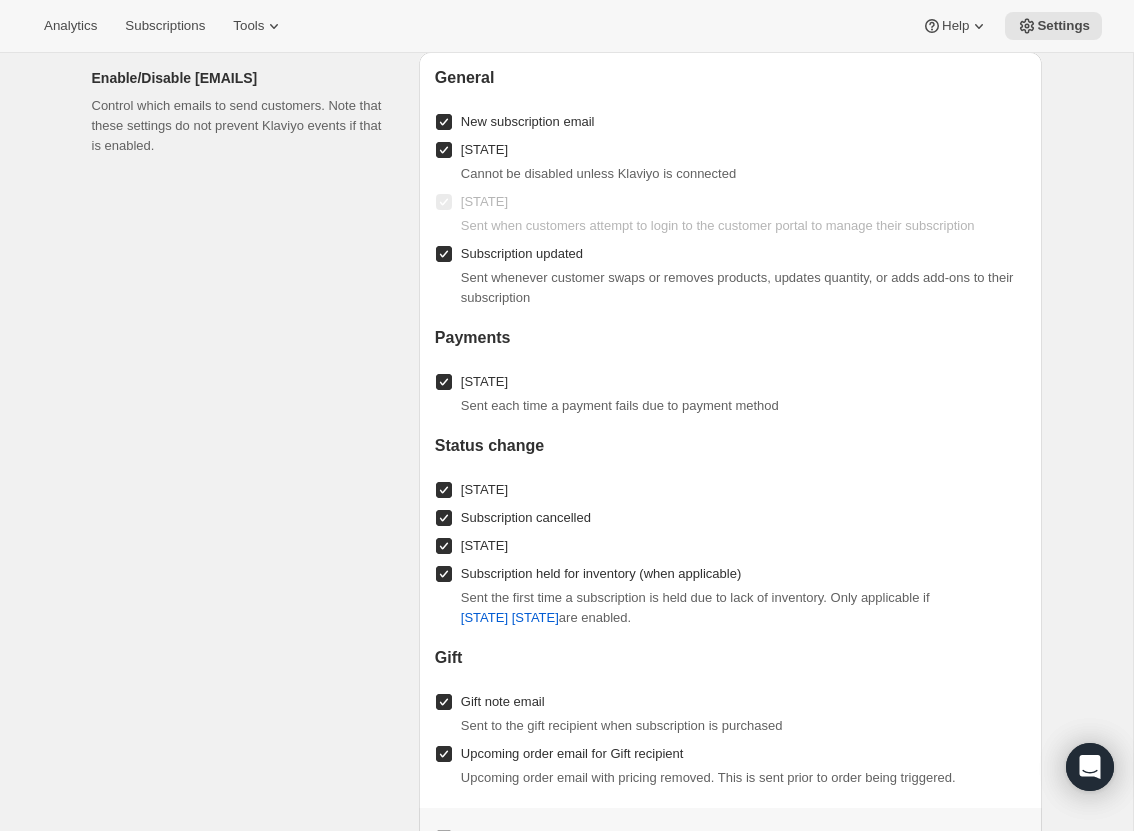 scroll, scrollTop: 1409, scrollLeft: 0, axis: vertical 